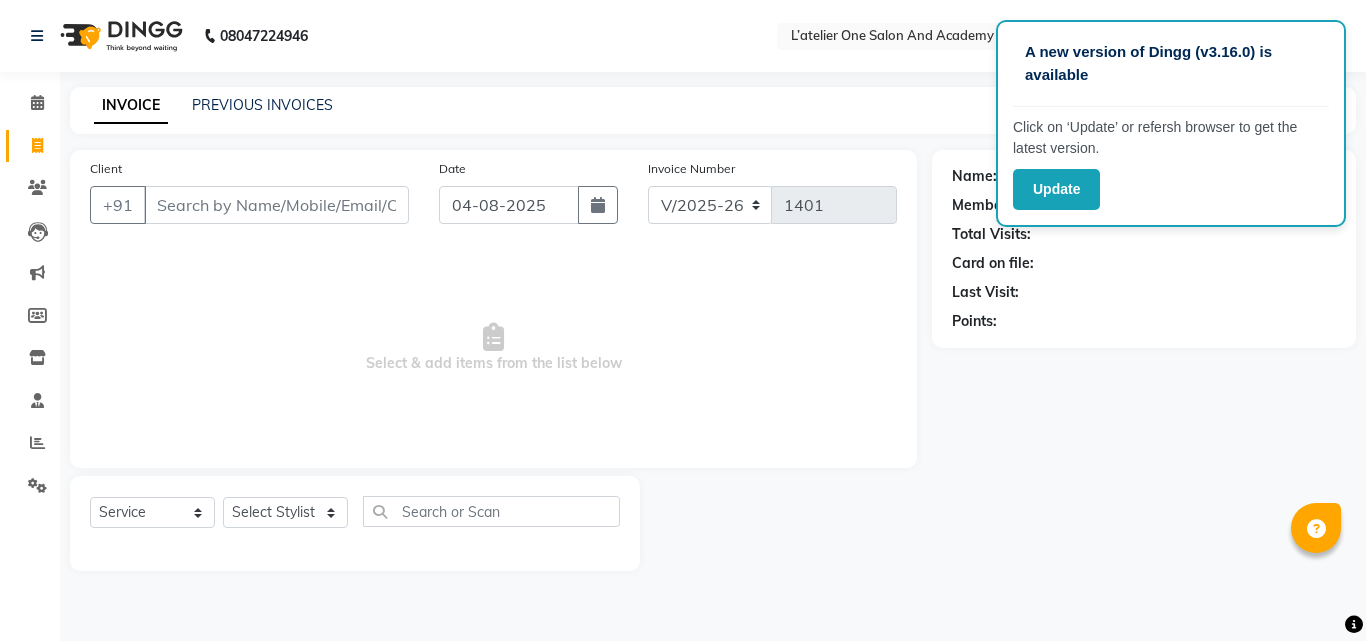 select on "6939" 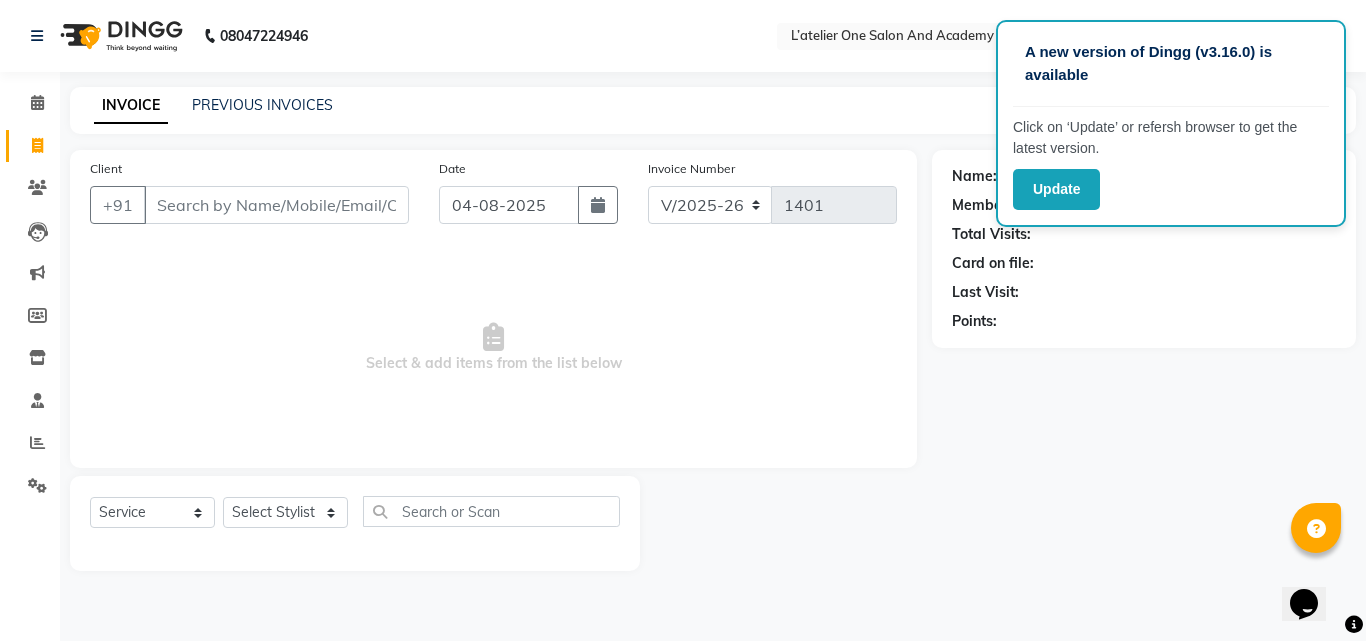 scroll, scrollTop: 0, scrollLeft: 0, axis: both 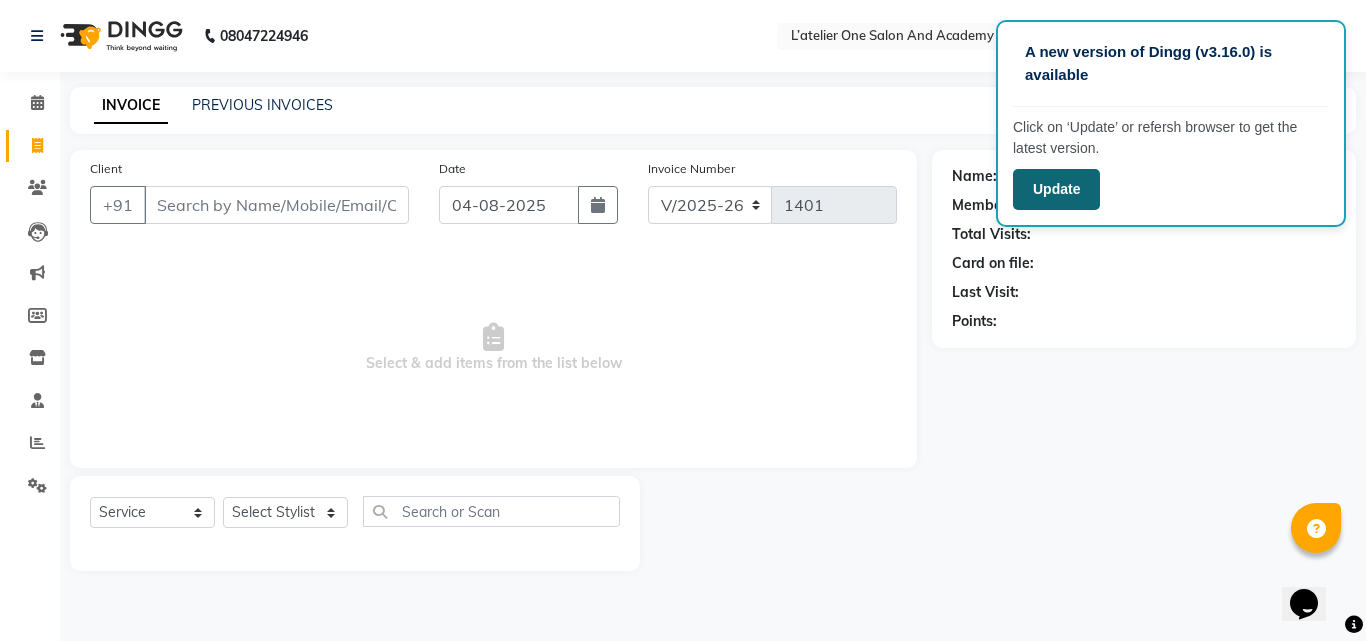 click on "Update" 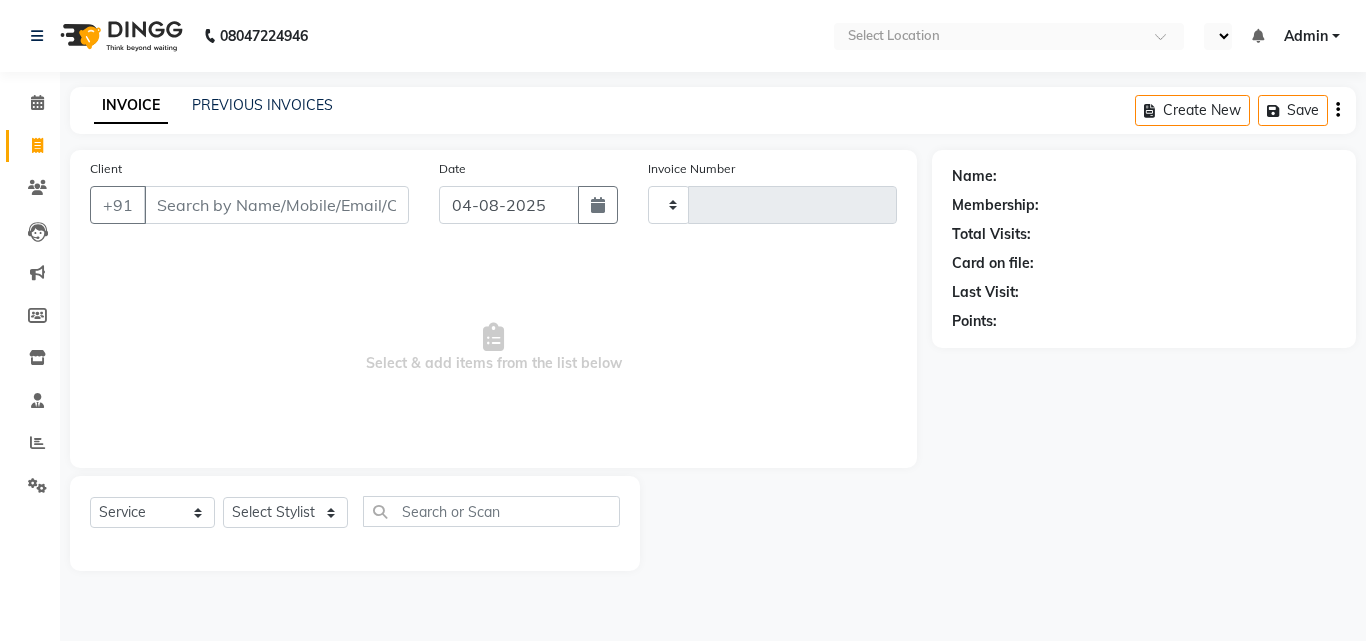 select on "service" 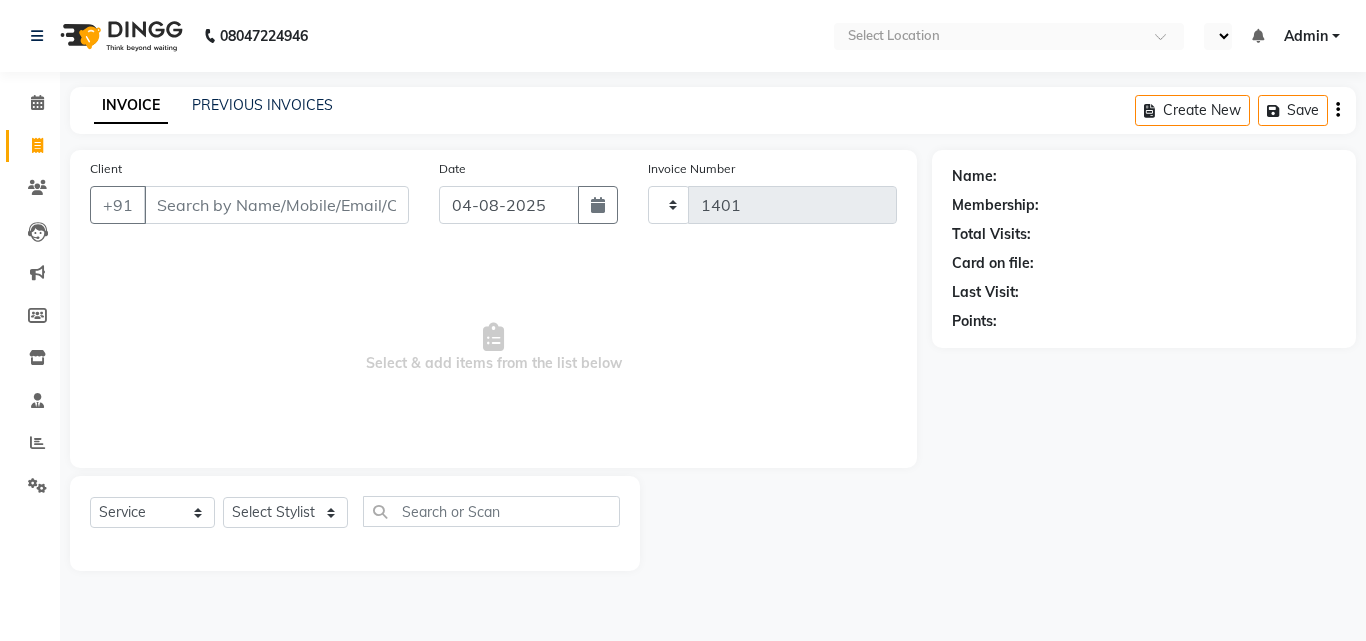 scroll, scrollTop: 0, scrollLeft: 0, axis: both 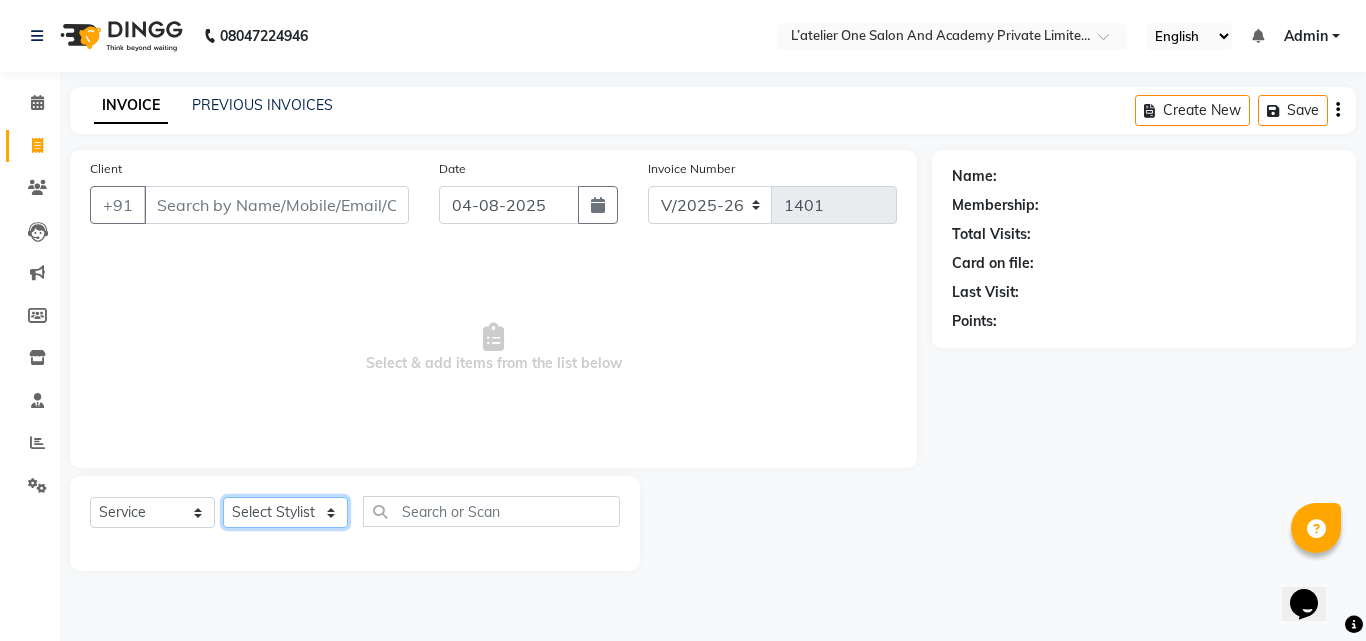 click on "Select Stylist Aditya Waykar Kiran  Manasi Rane Nivrutti Raut  Pramila Bodekar Ravi  Shubham Dhawale Sneha Verma Sonal Damai" 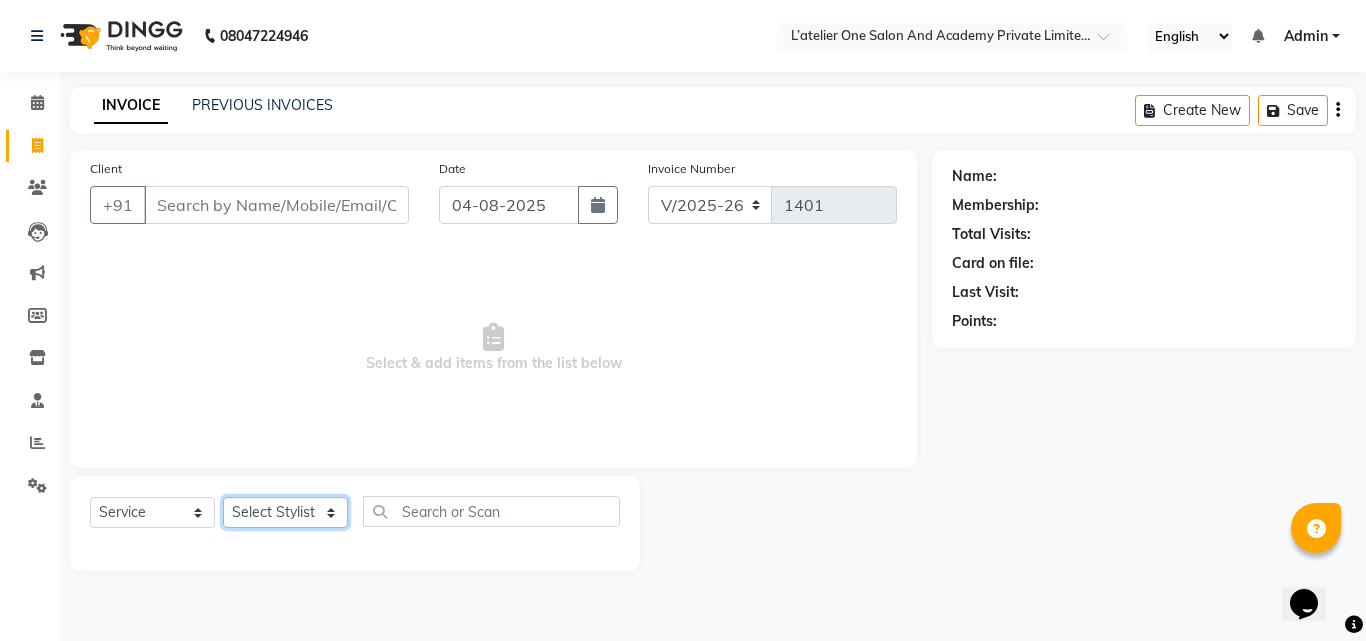 select on "55369" 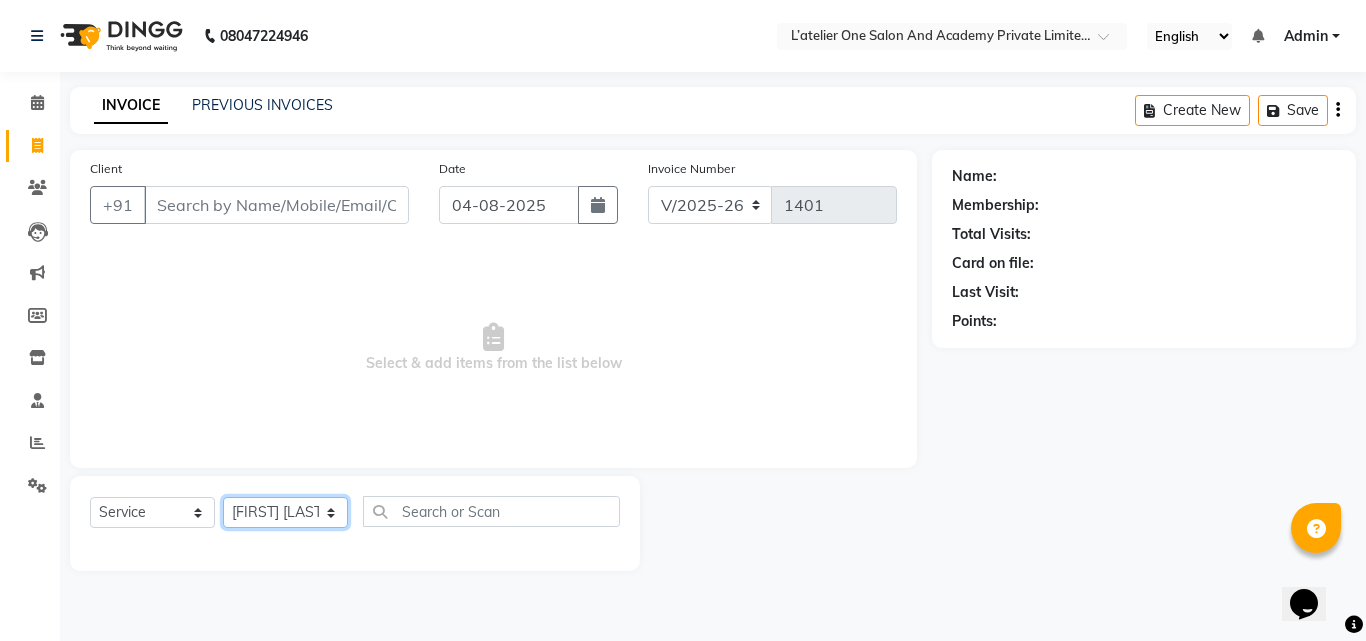 click on "Select Stylist Aditya Waykar Kiran  Manasi Rane Nivrutti Raut  Pramila Bodekar Ravi  Shubham Dhawale Sneha Verma Sonal Damai" 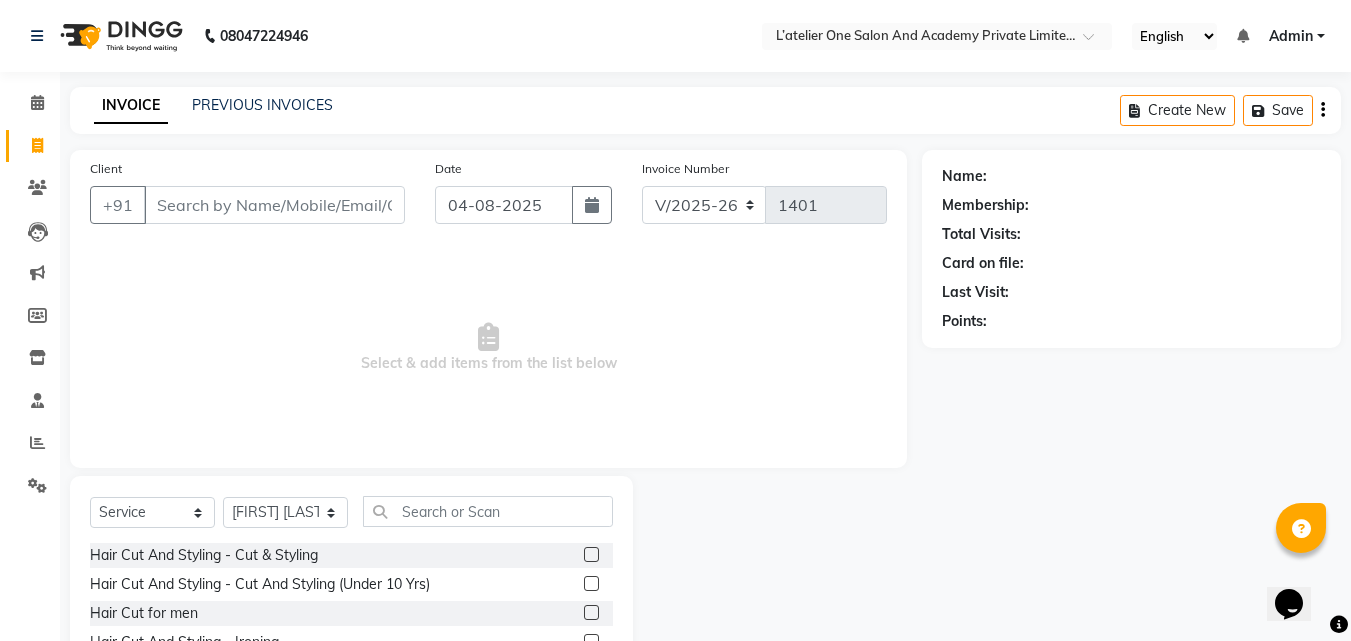 click 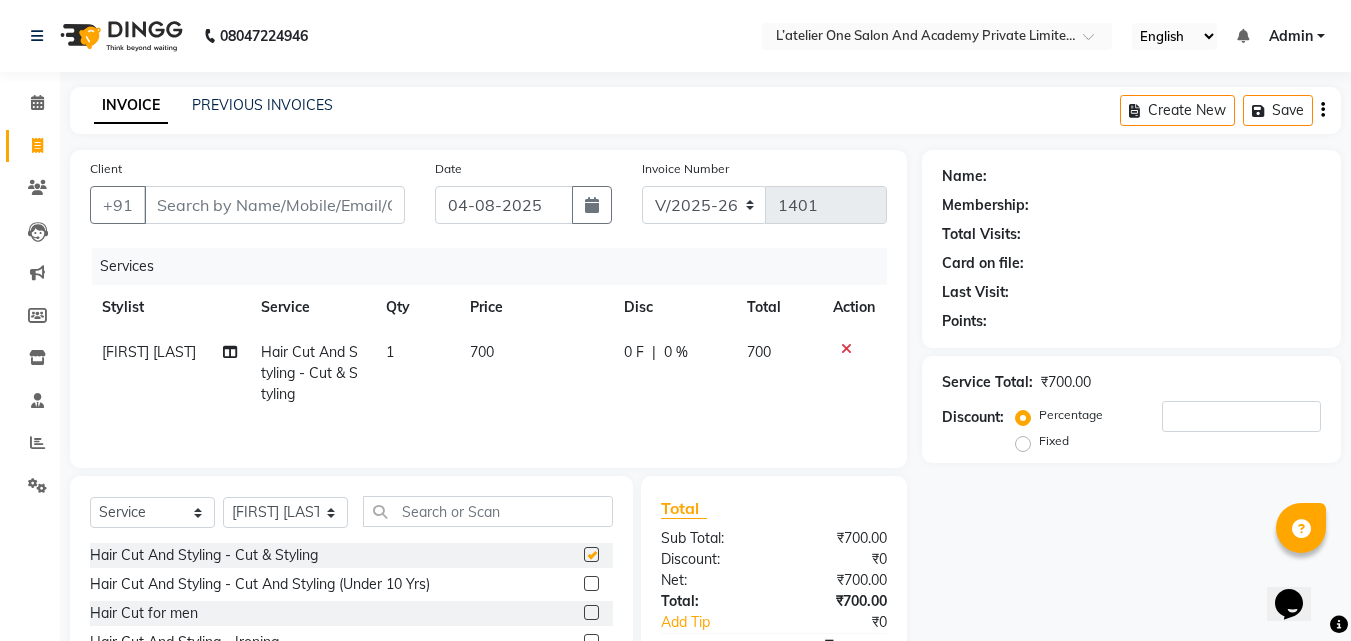checkbox on "false" 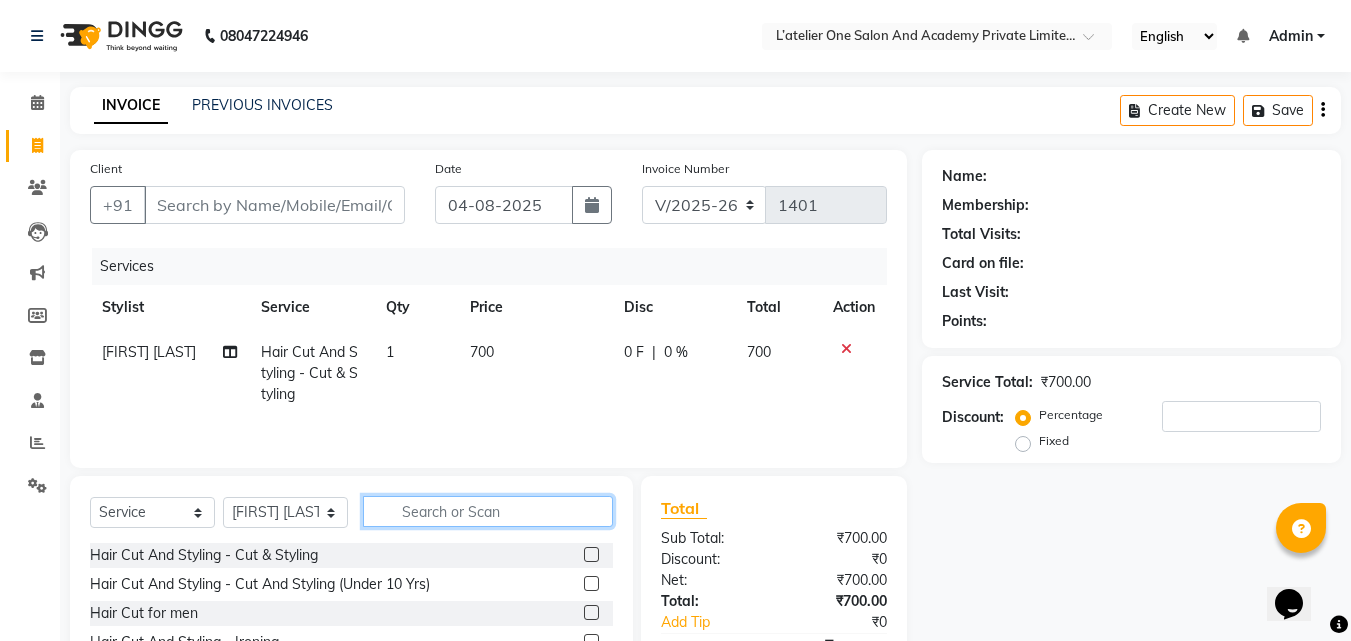 click 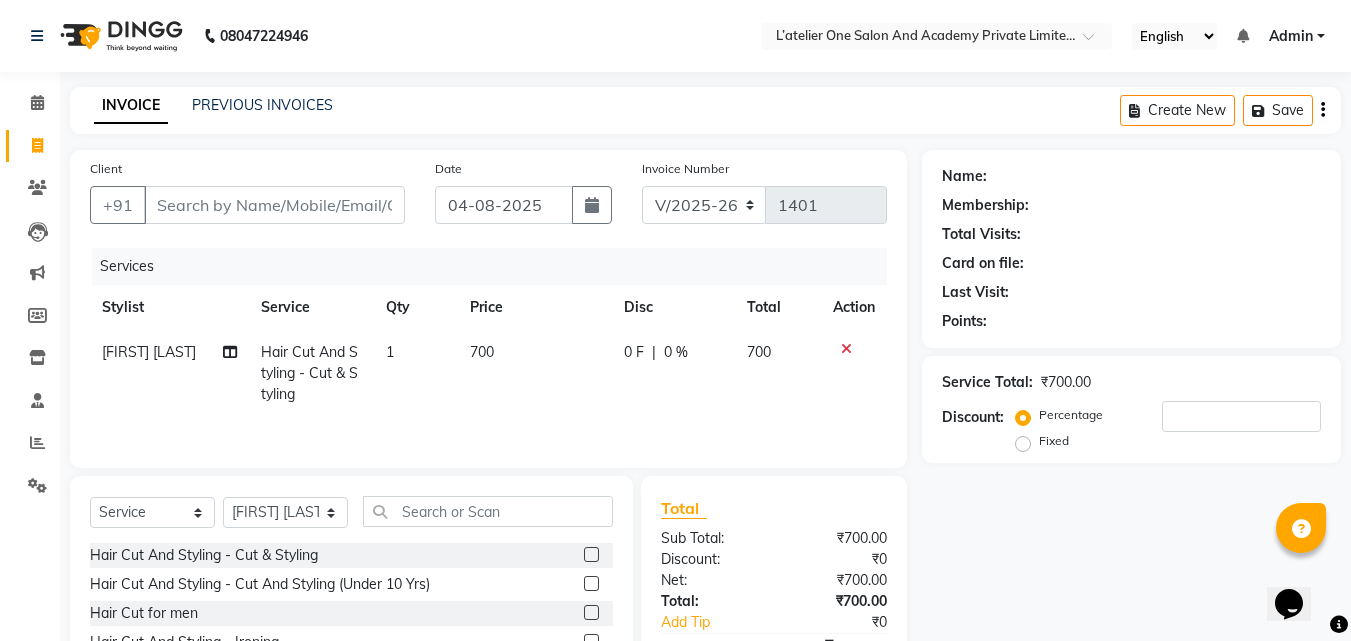 click 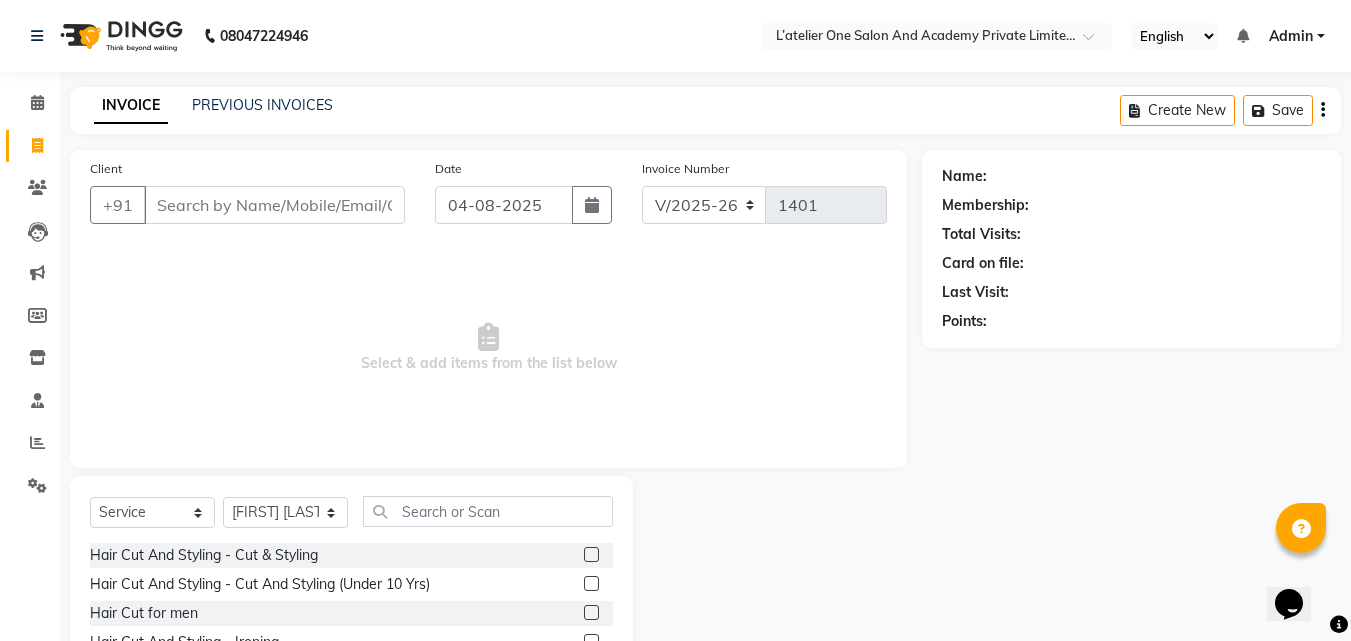 click 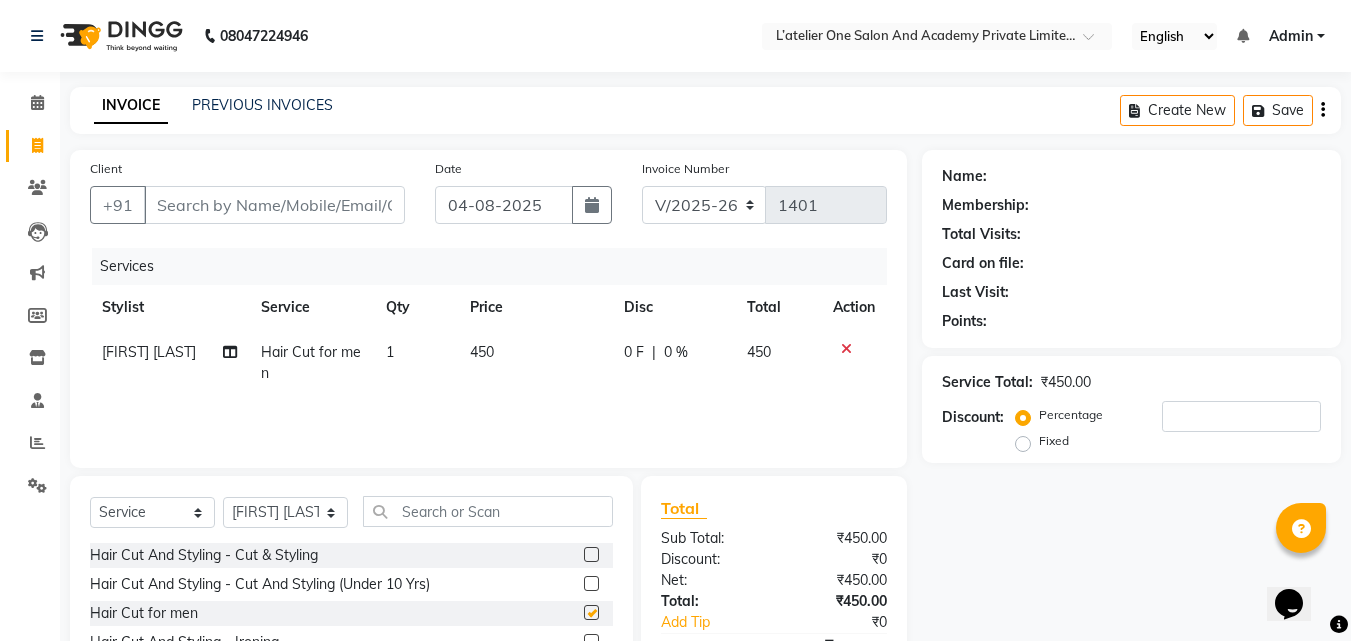 checkbox on "false" 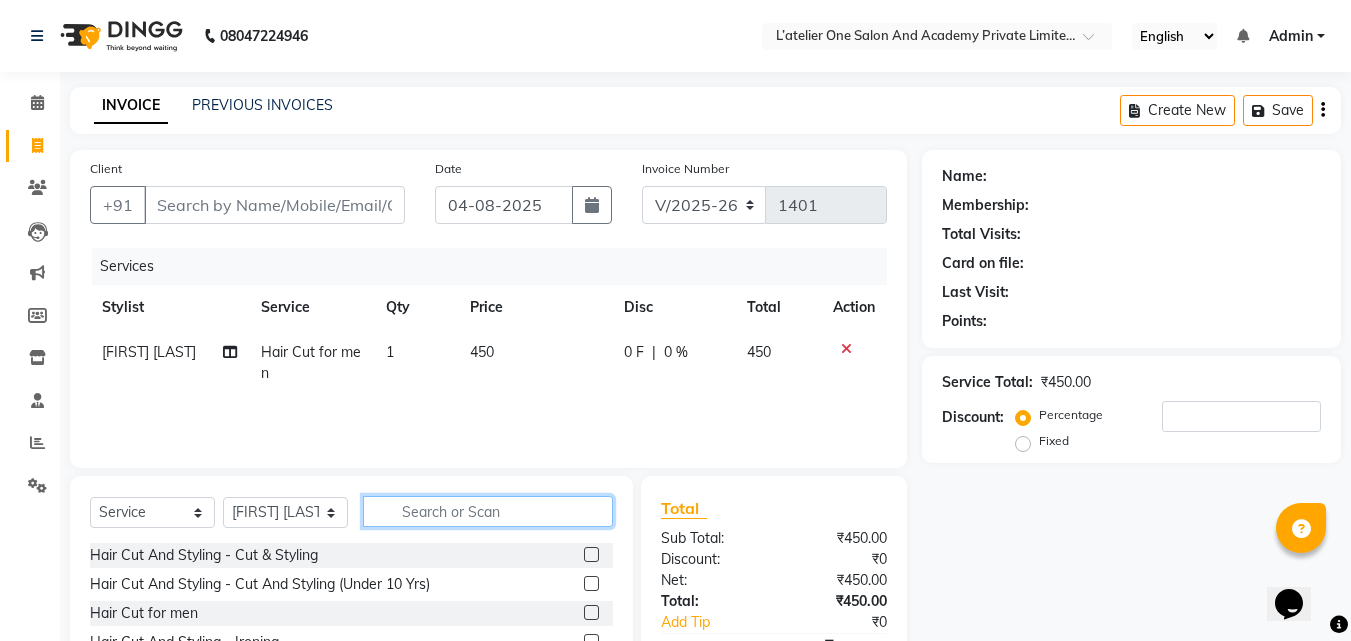 click 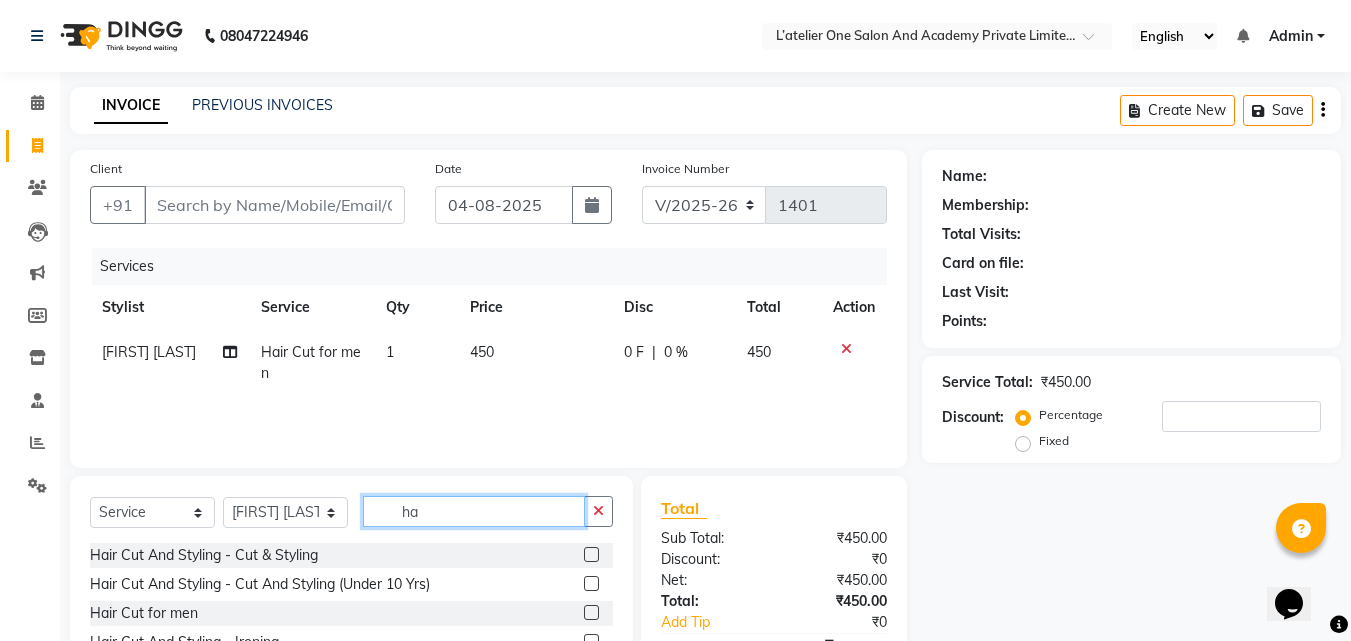 type on "h" 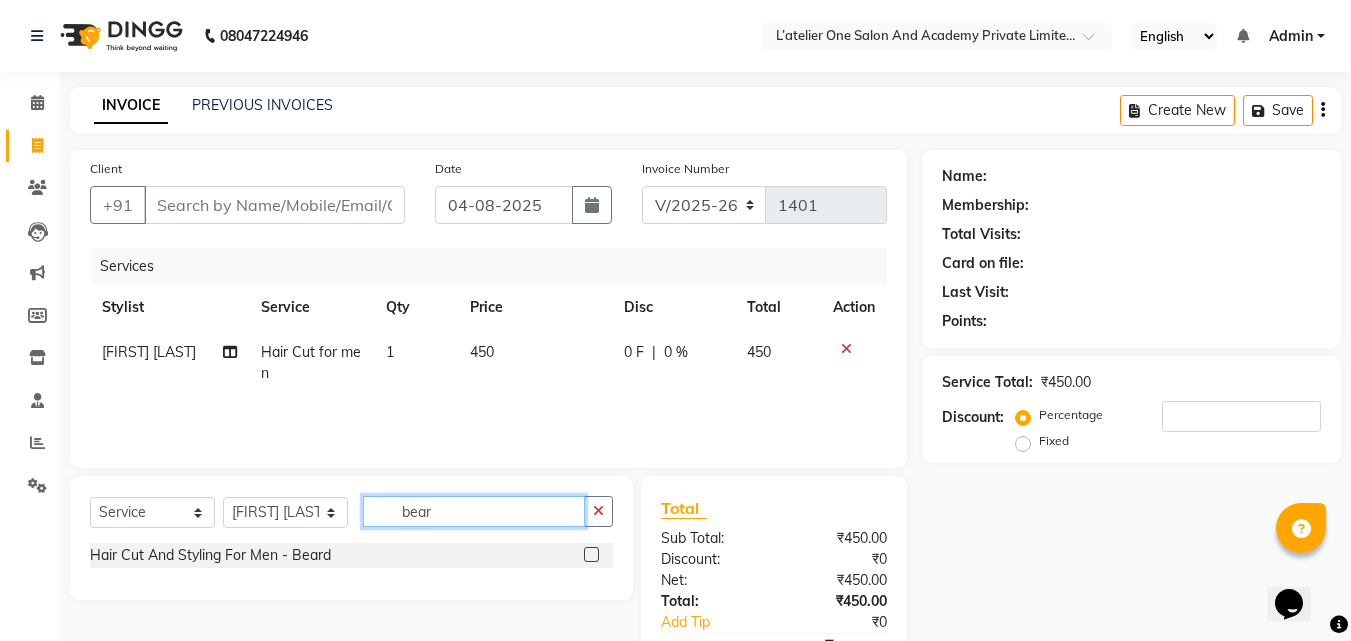 type on "bear" 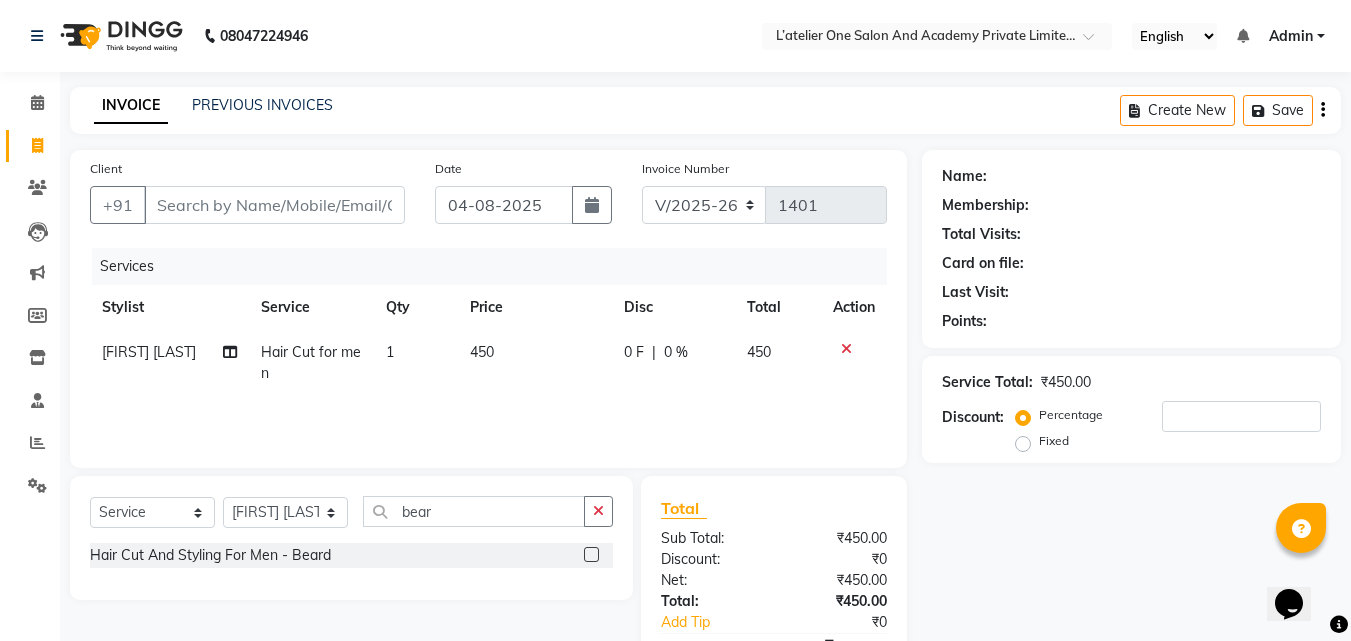 click 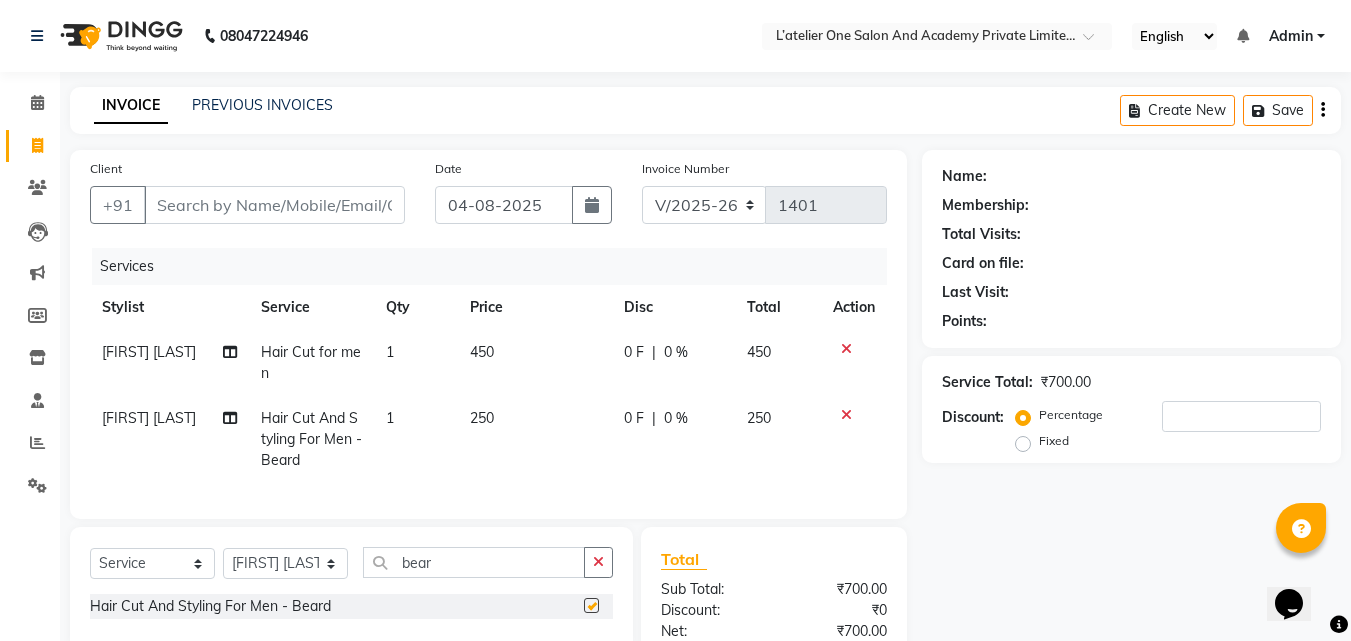 checkbox on "false" 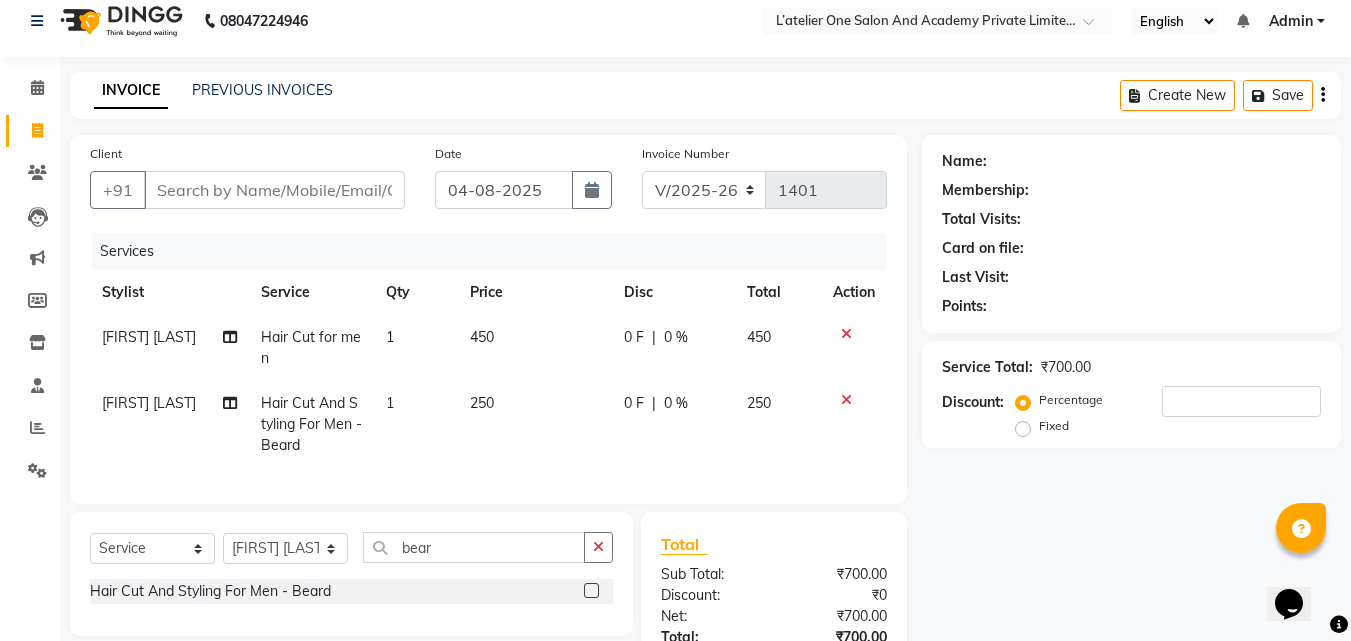 scroll, scrollTop: 40, scrollLeft: 0, axis: vertical 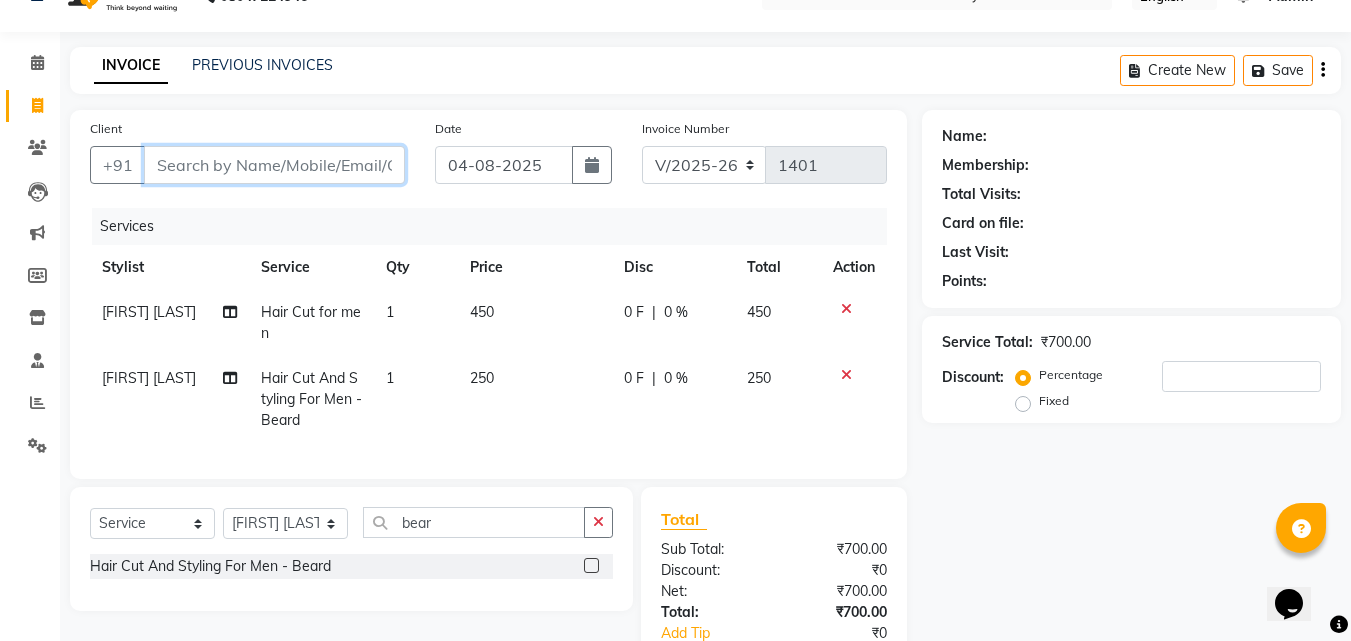 click on "Client" at bounding box center [274, 165] 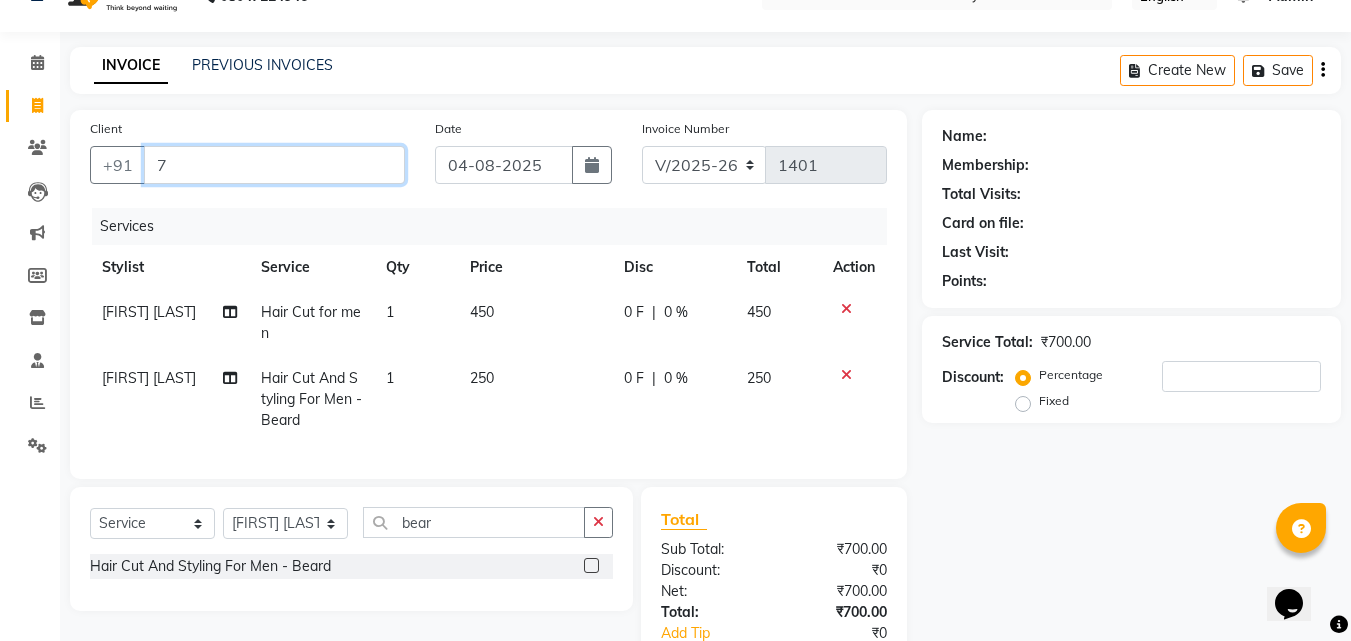 type on "0" 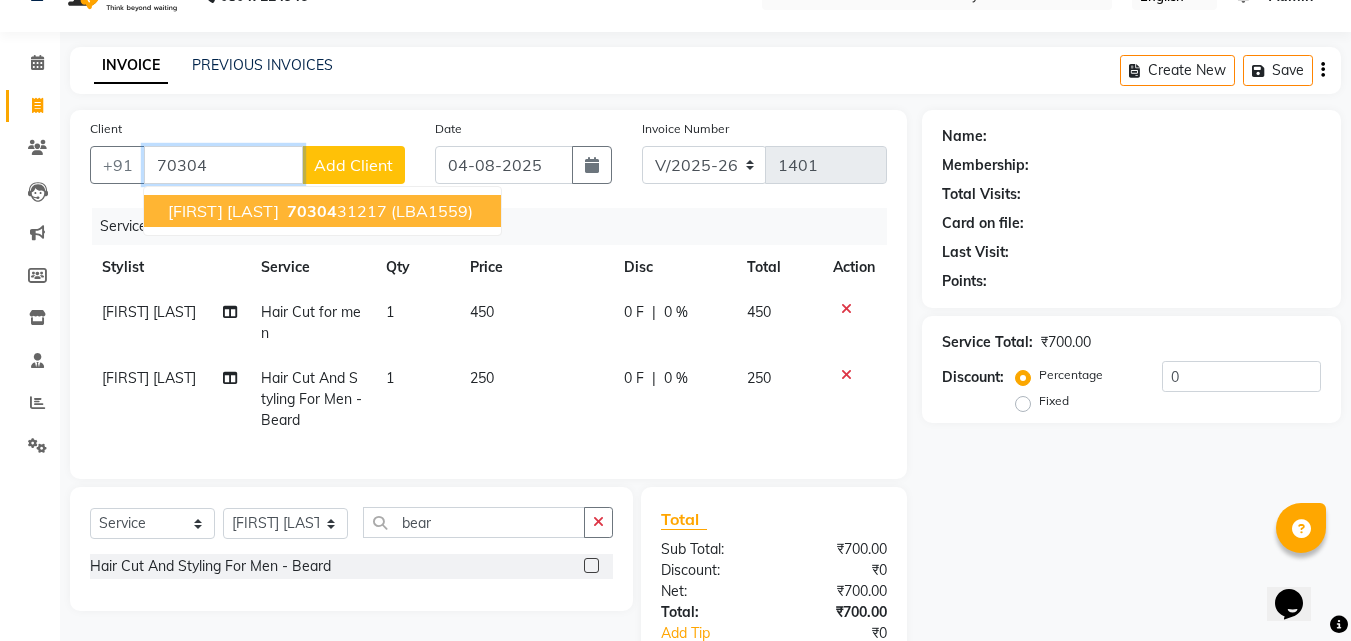 click on "[FIRST] [LAST]   [PHONE] ([ALPHANUMERIC])" at bounding box center (322, 211) 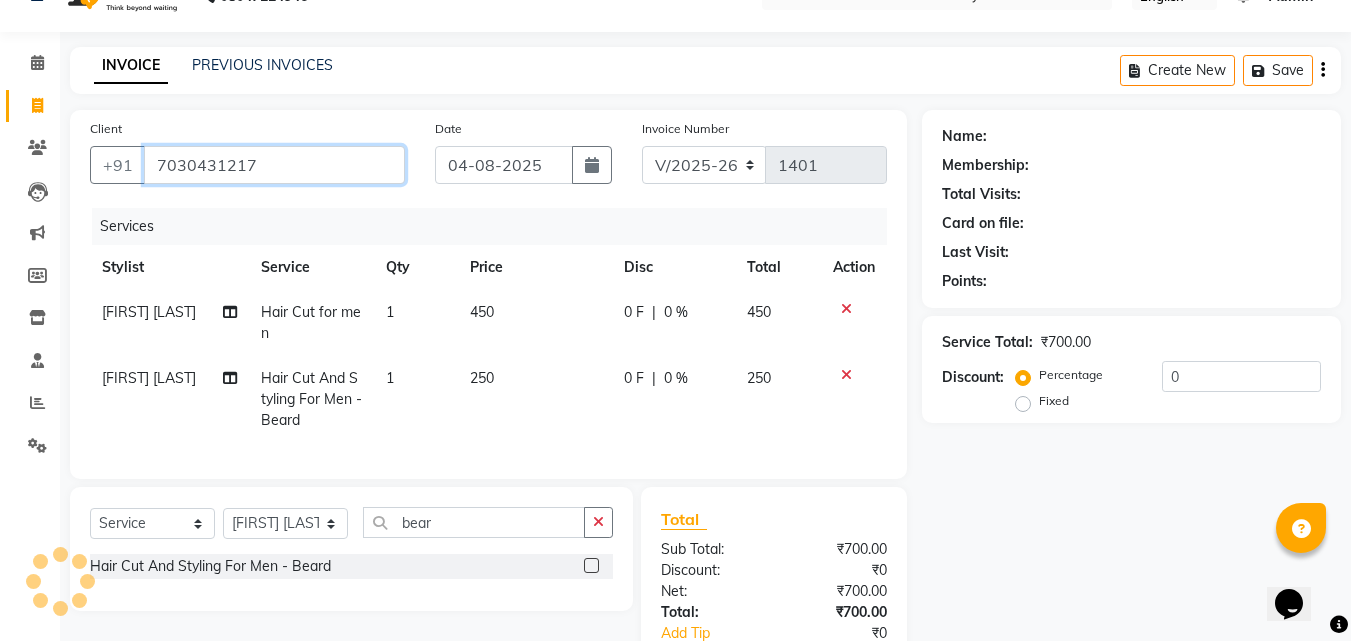 type on "7030431217" 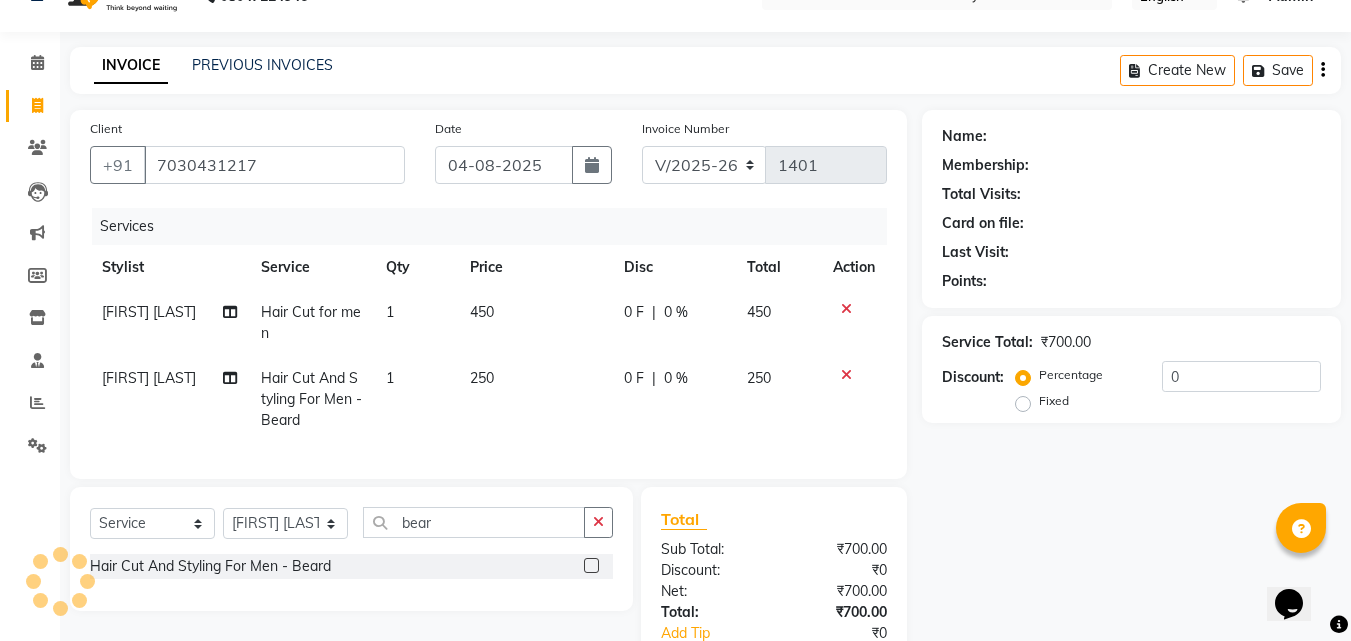 select on "1: Object" 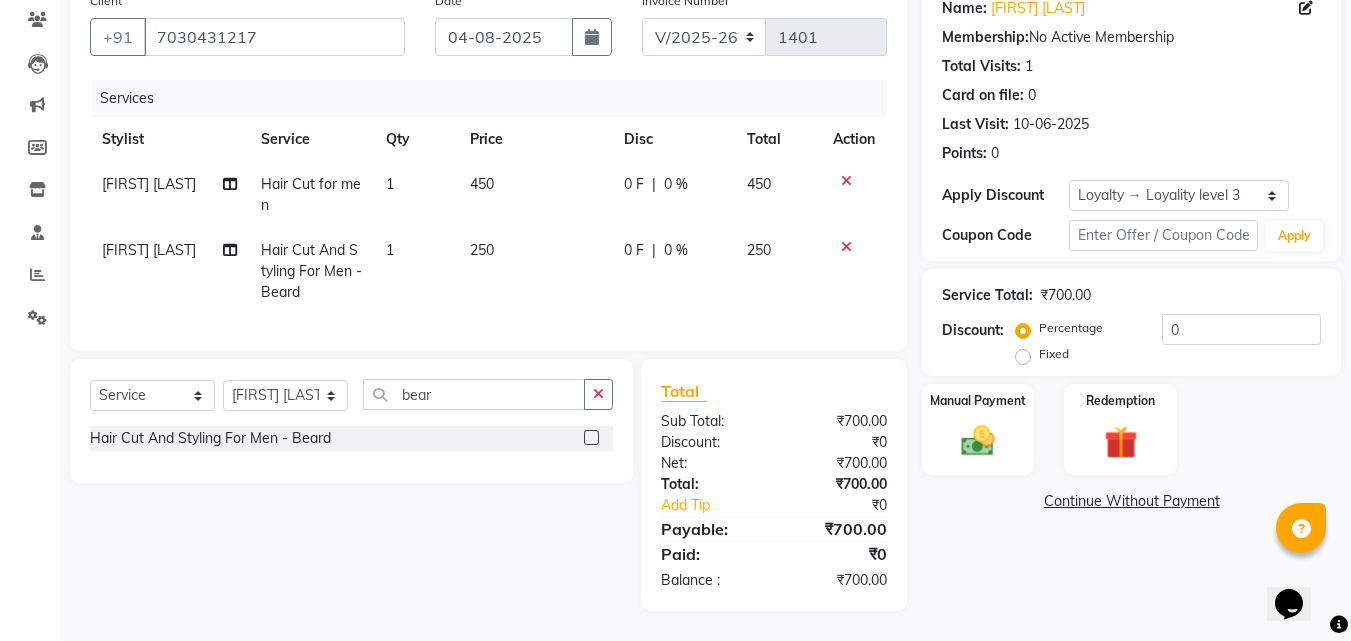 scroll, scrollTop: 183, scrollLeft: 0, axis: vertical 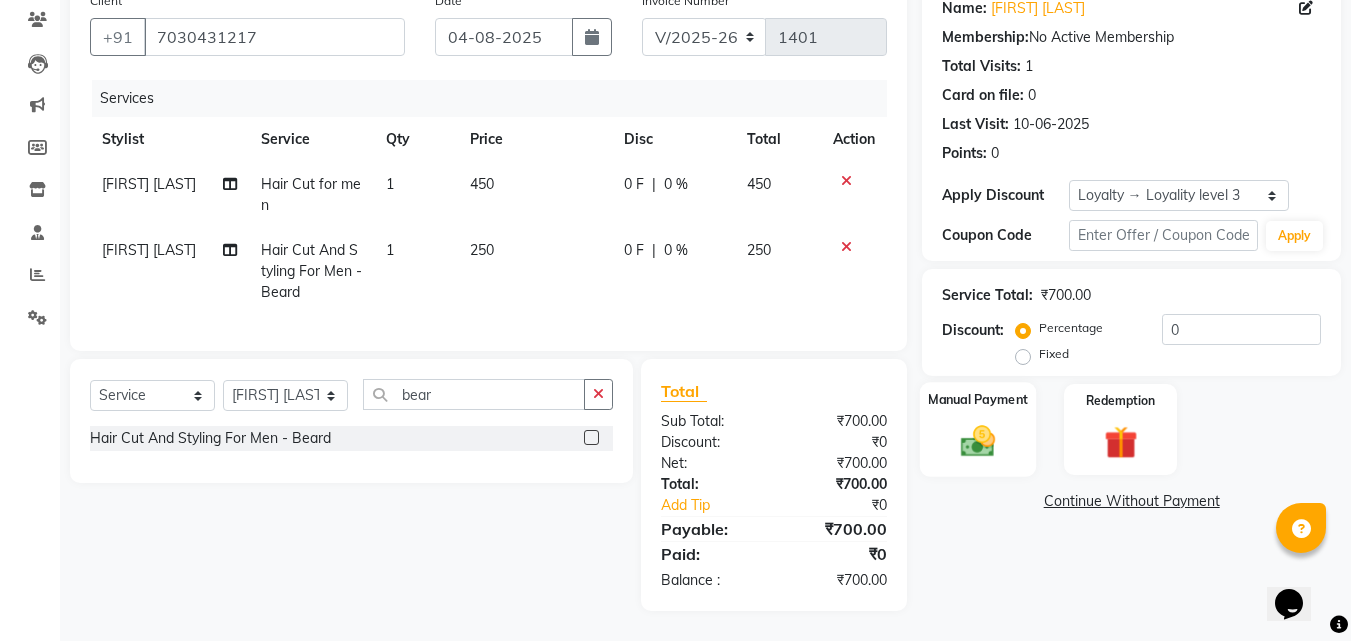 click 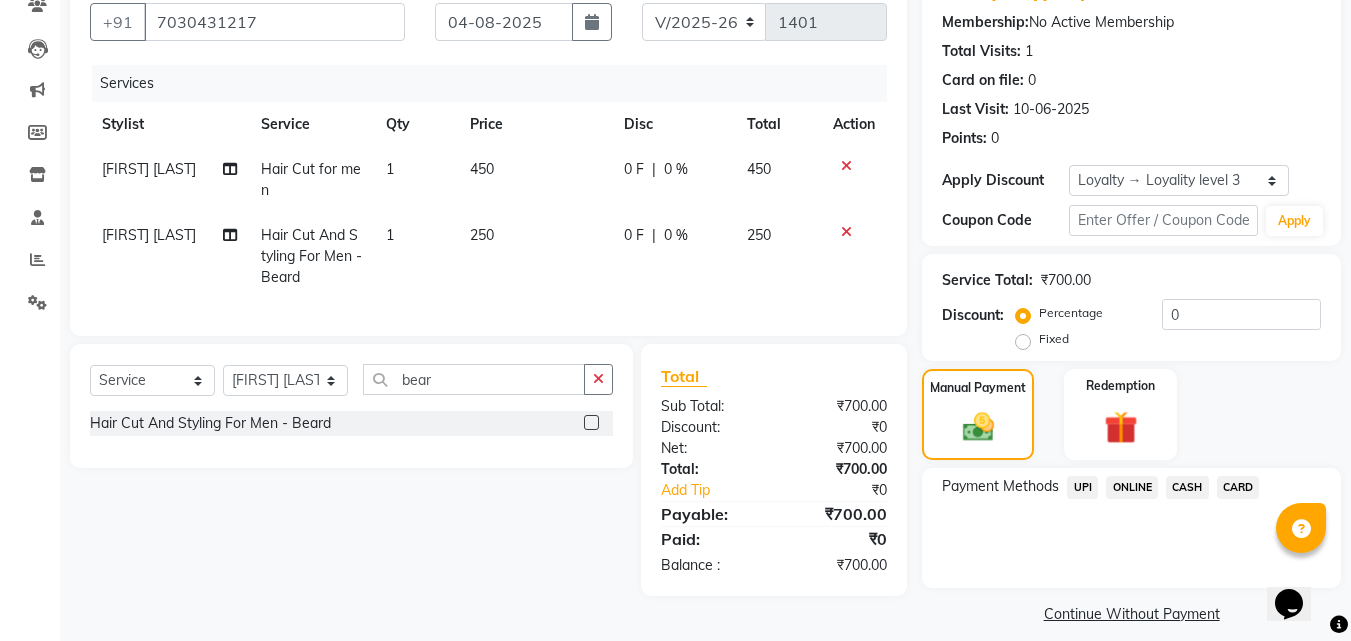 click on "ONLINE" 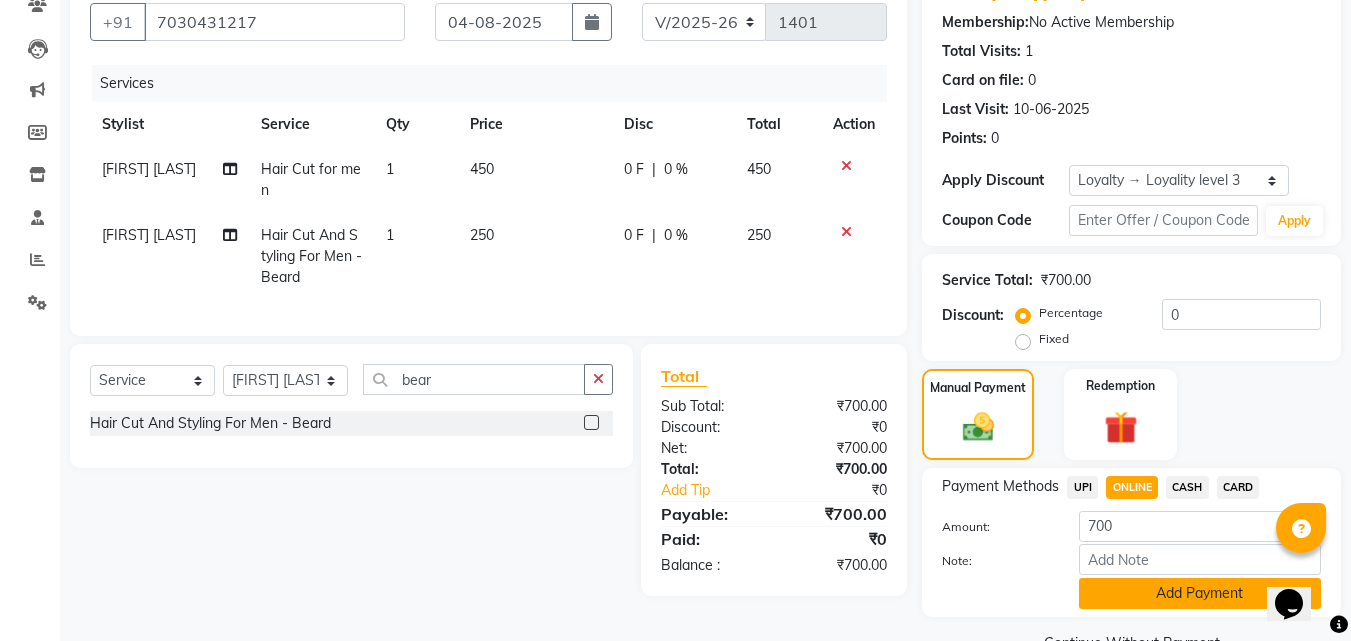 click on "Add Payment" 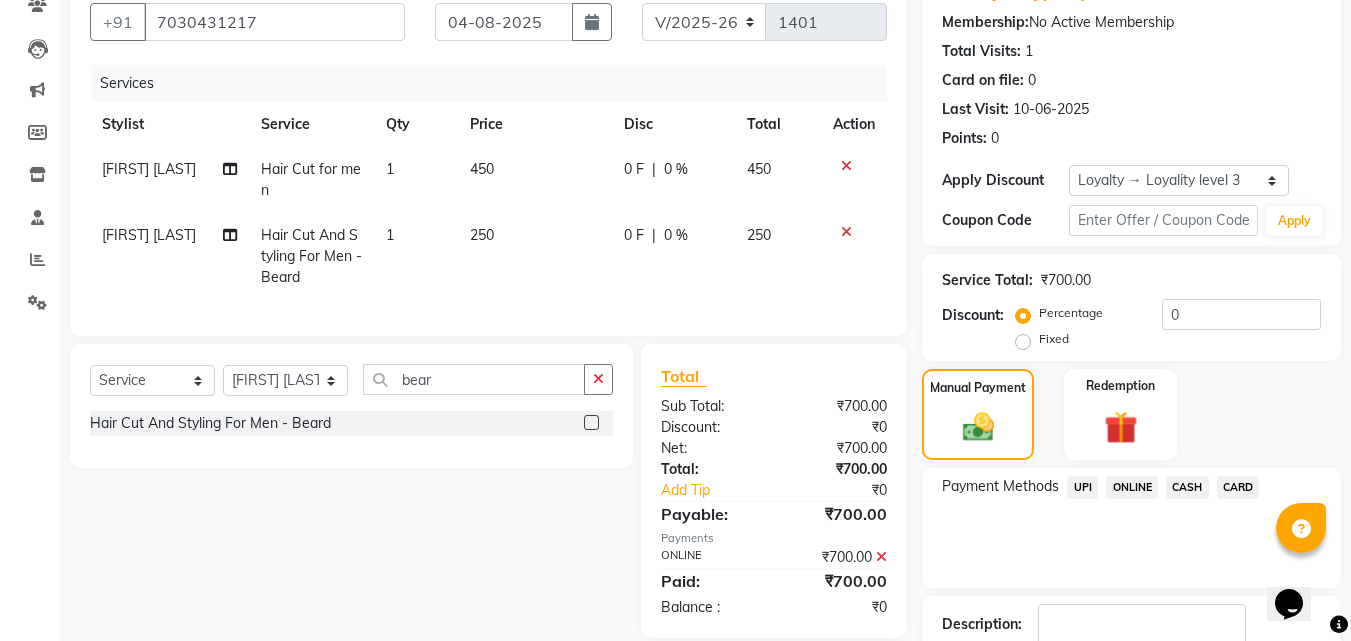 scroll, scrollTop: 324, scrollLeft: 0, axis: vertical 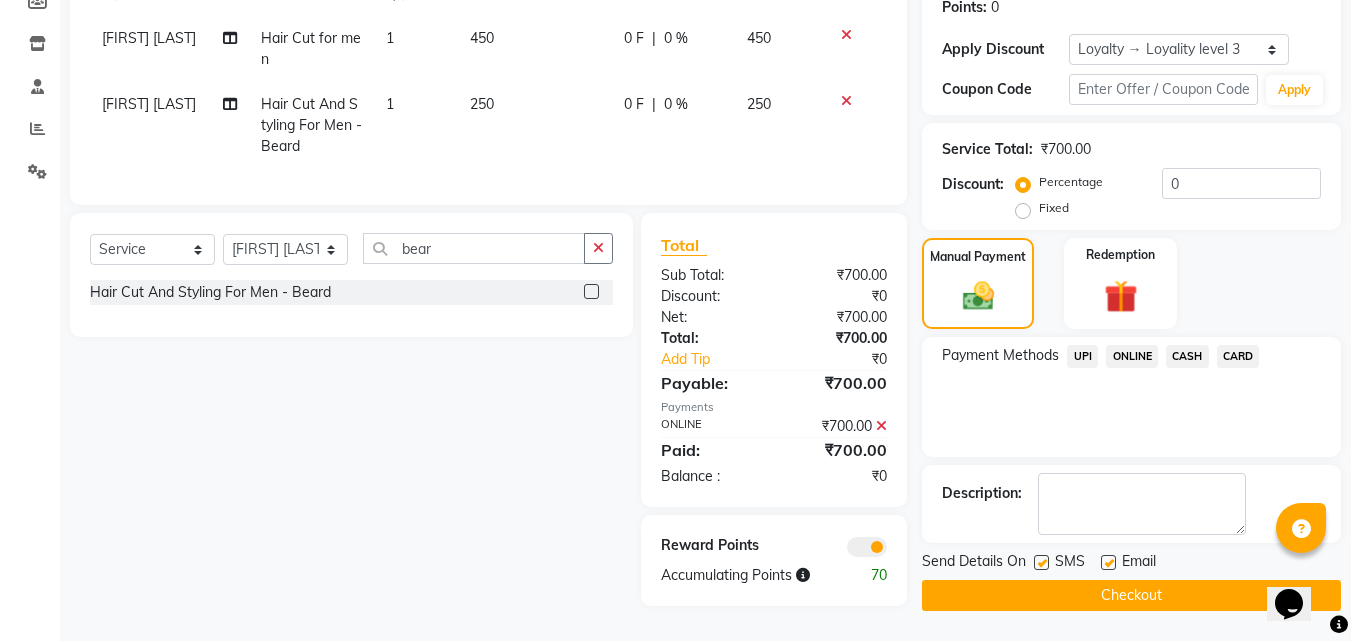 click on "Checkout" 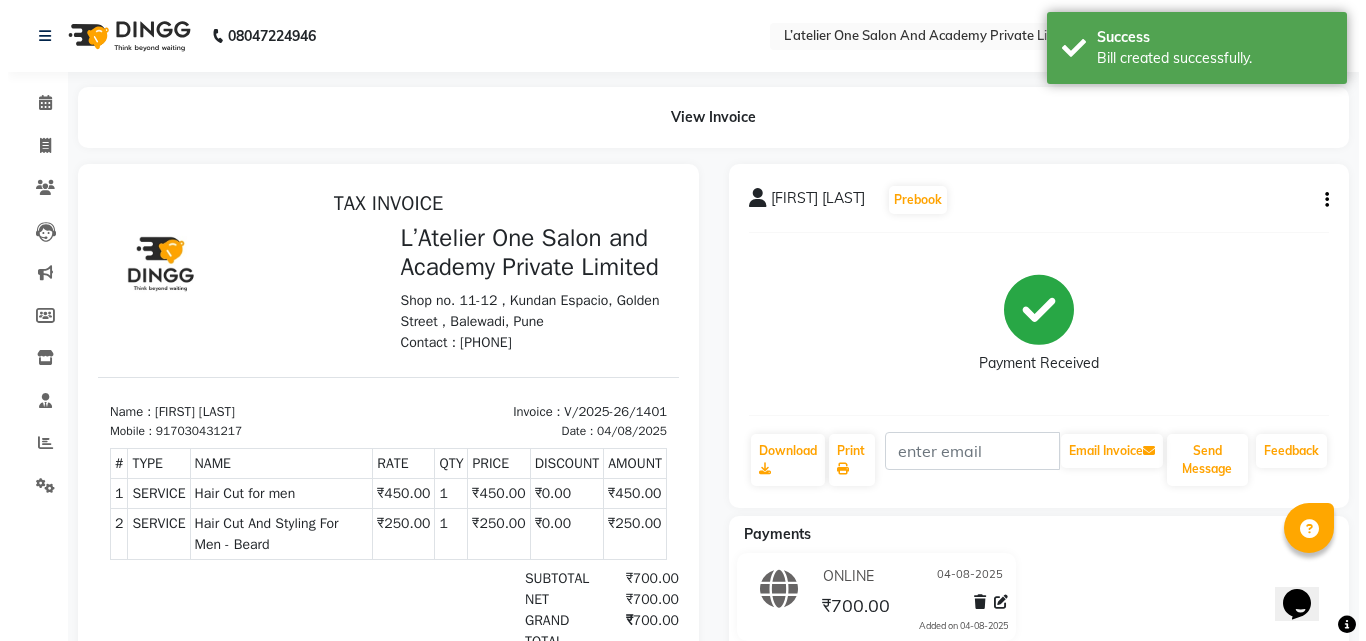 scroll, scrollTop: 0, scrollLeft: 0, axis: both 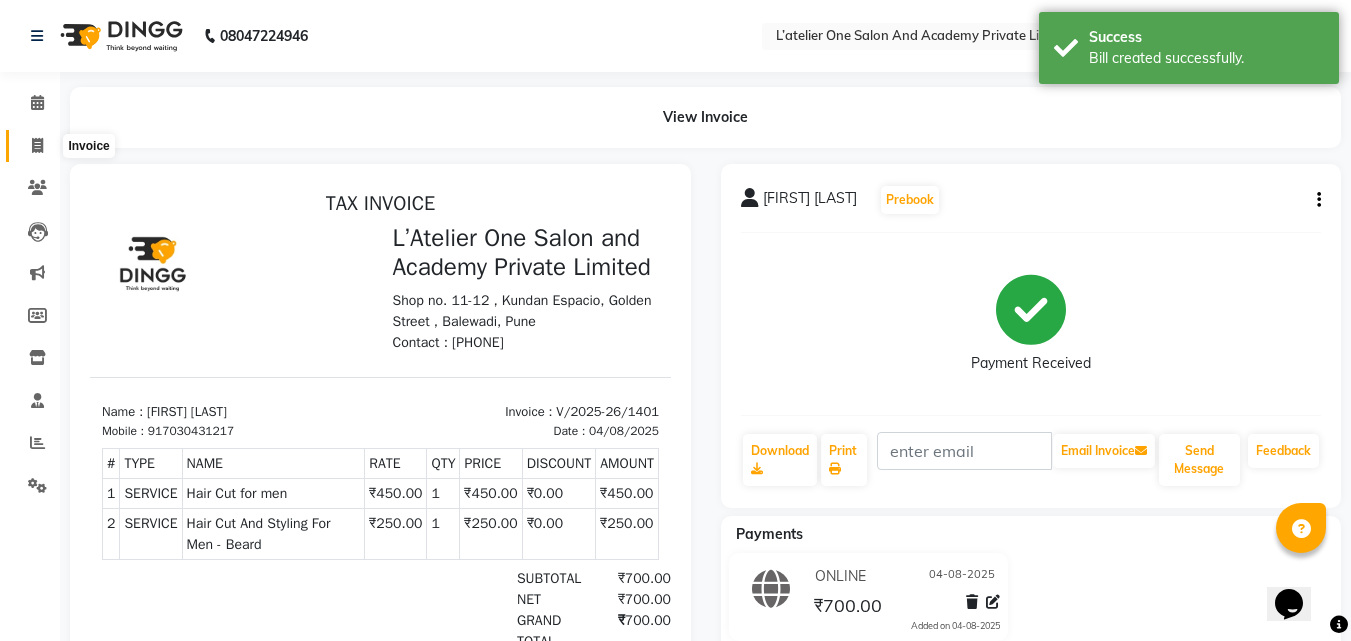 click 